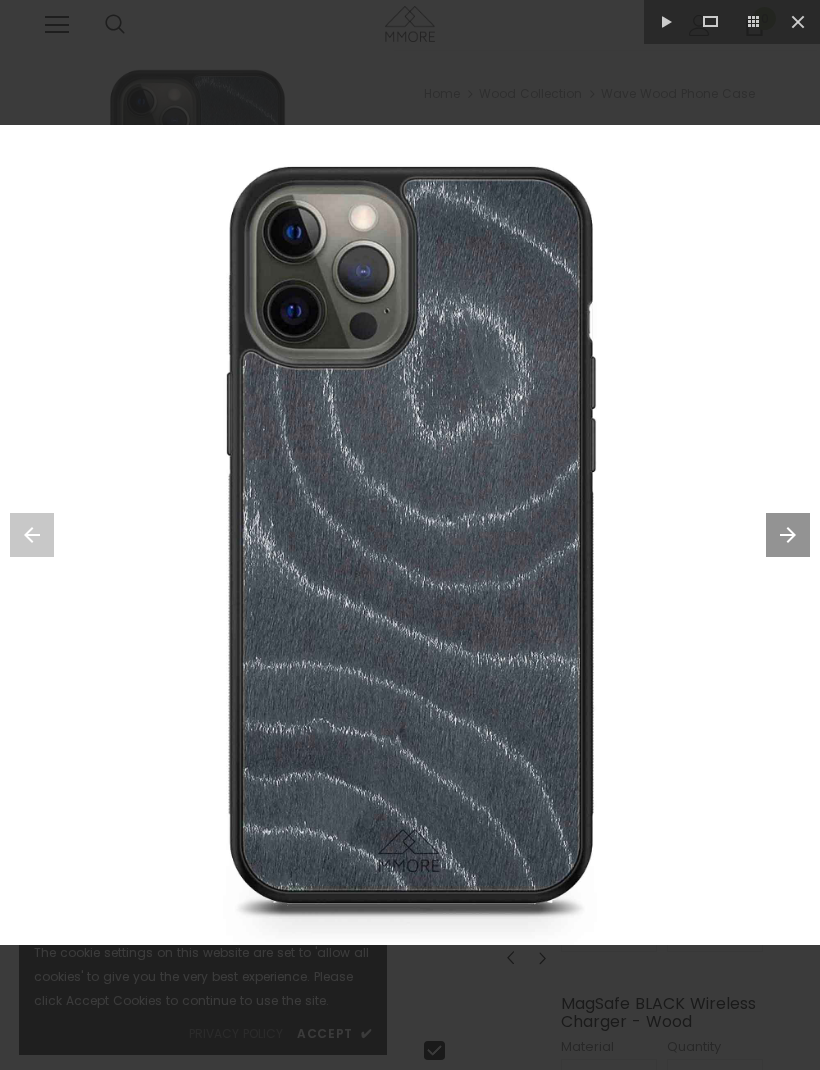 scroll, scrollTop: 0, scrollLeft: 0, axis: both 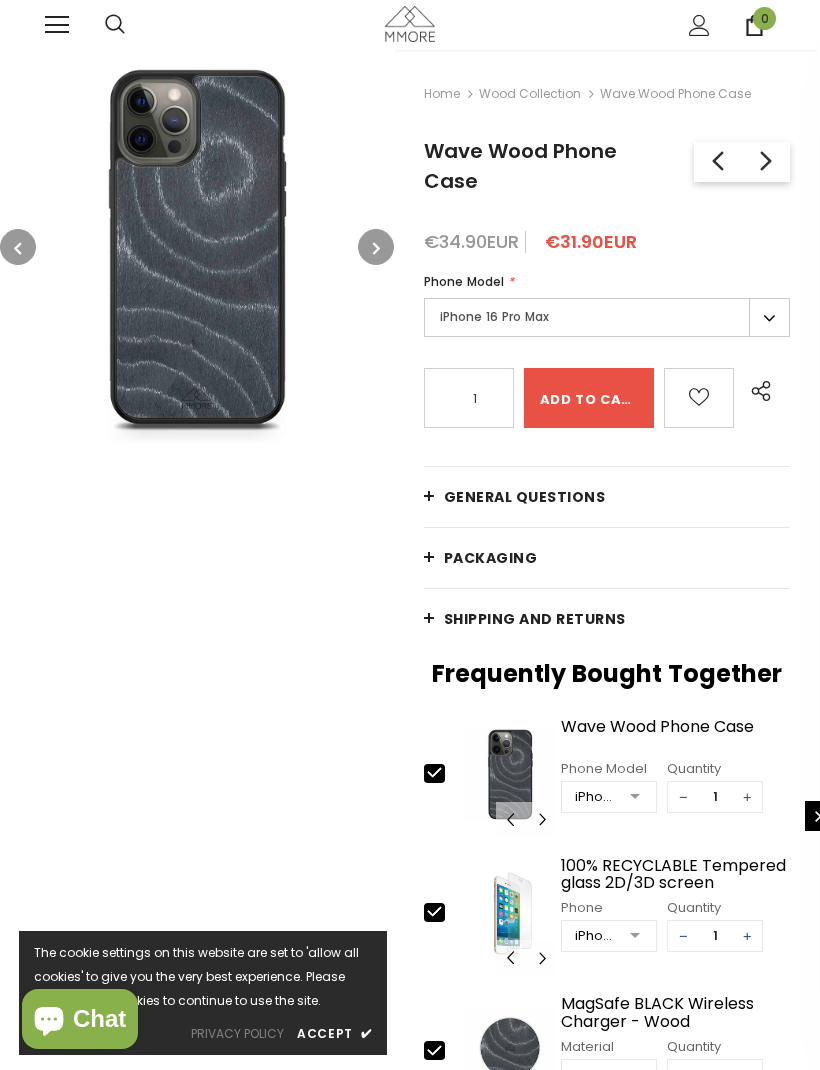 click at bounding box center (376, 247) 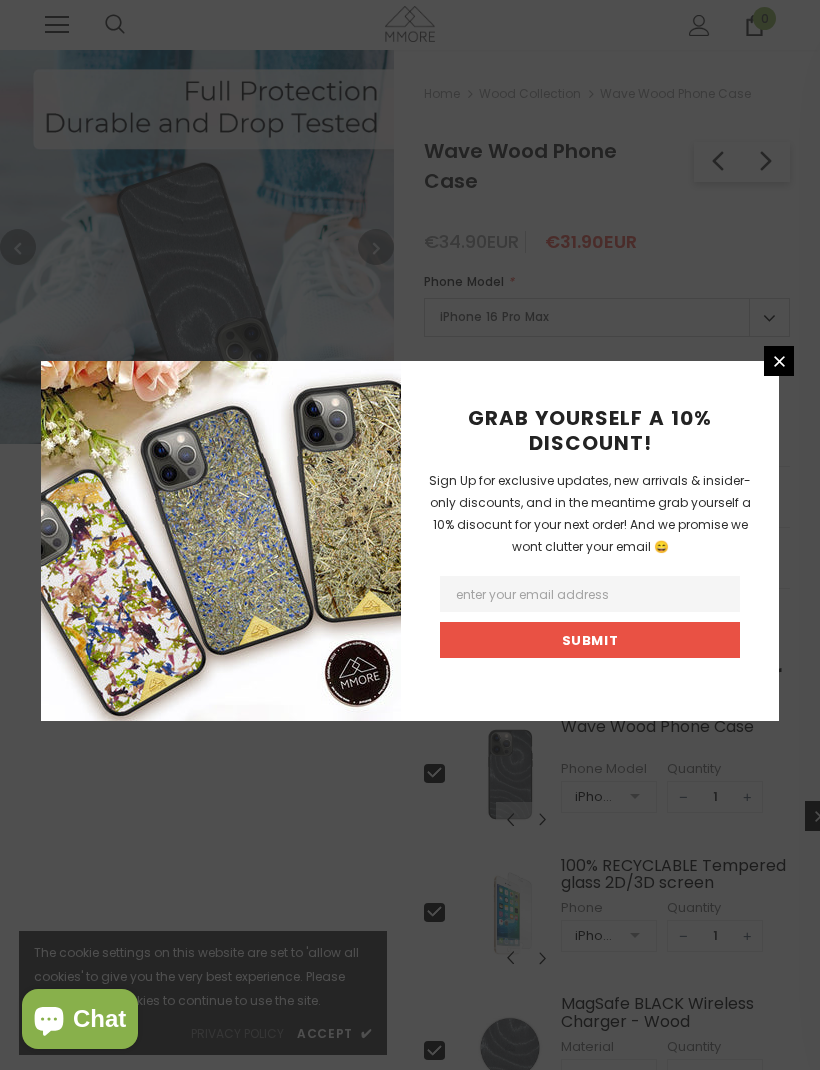 click on "Sign Up for exclusive updates, new arrivals & insider-only discounts, and in the meantime grab yourself a 10% disocunt for your next order! And we promise we wont clutter your email 😄
Submit" at bounding box center [410, 535] 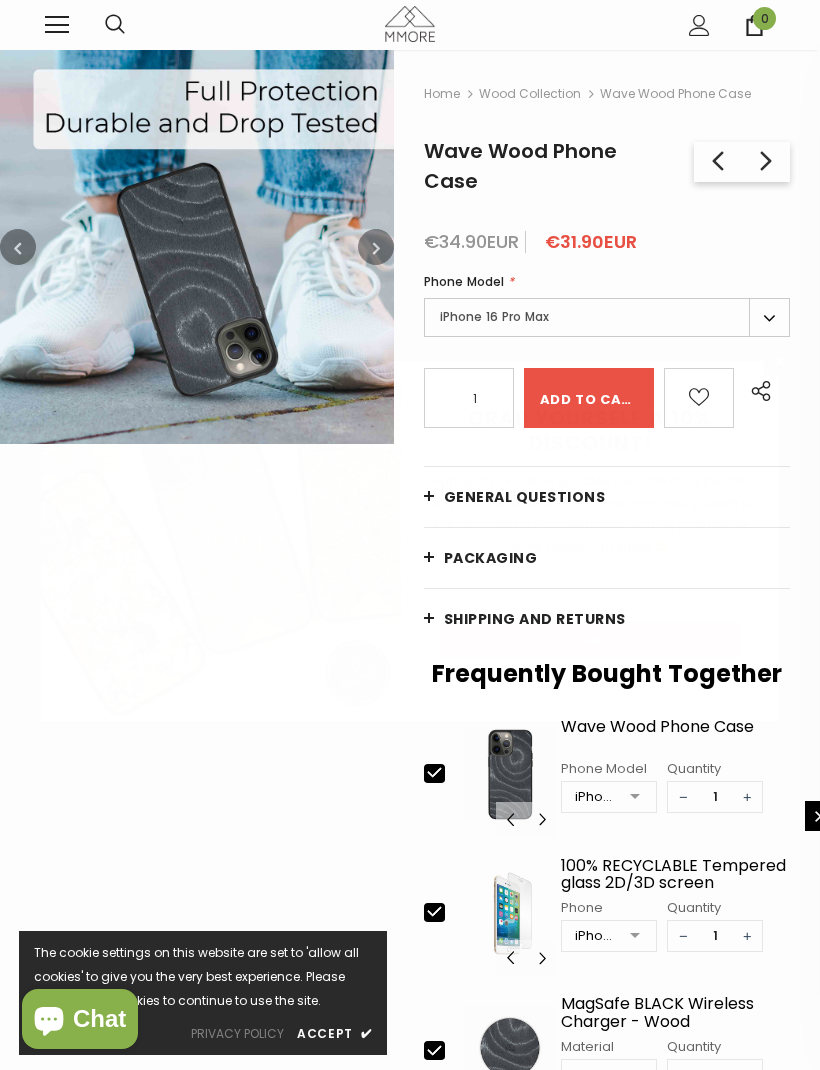 click on "Home
[MATERIAL] Collection
[PRODUCT] [PRODUCT]
[PRODUCT] [PRODUCT]
[PRODUCT] [PRODUCT]
[CURRENCY][PRICE]
[CURRENCY][PRICE]
[MATERIAL] [MATERIAL] Phone Case" at bounding box center [607, 680] 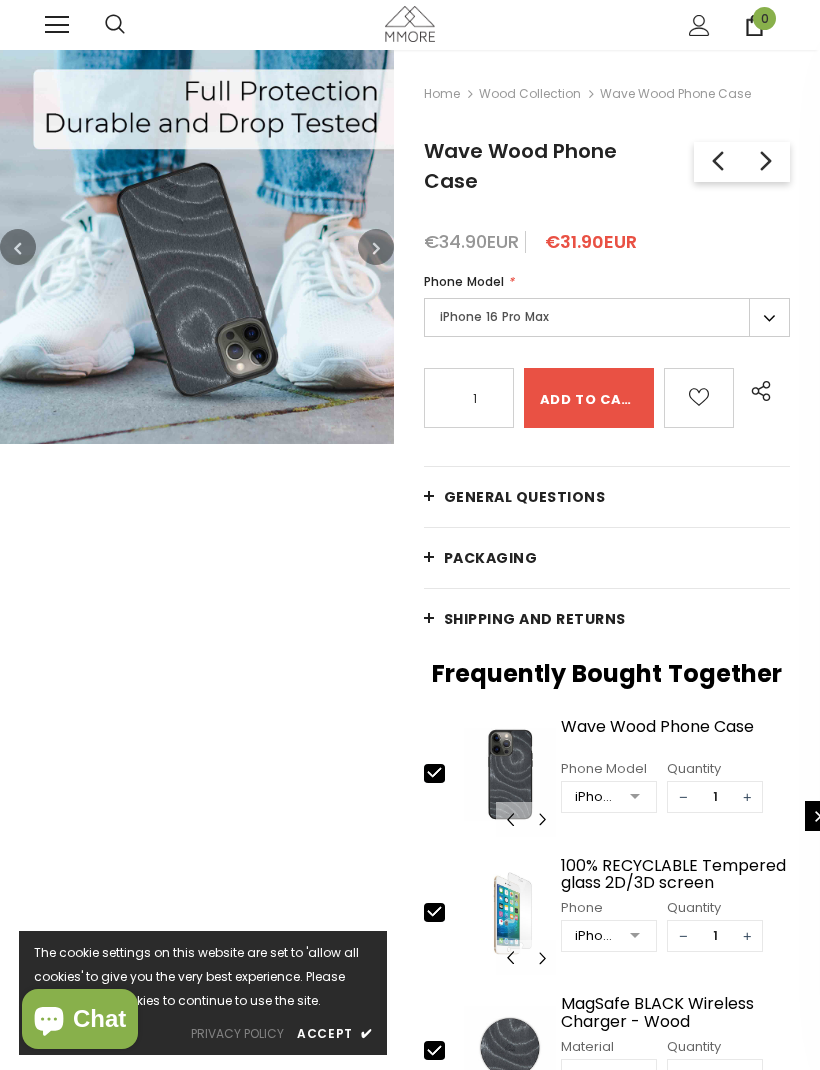 click at bounding box center [376, 247] 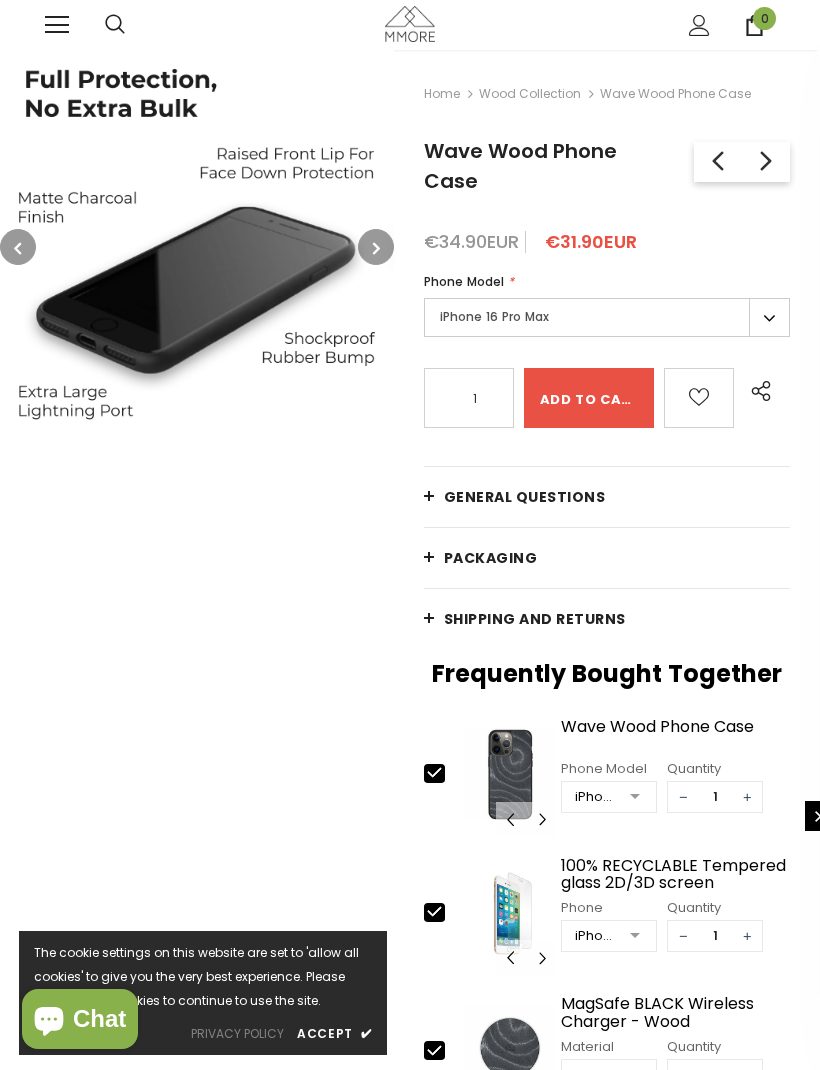 click at bounding box center [376, 248] 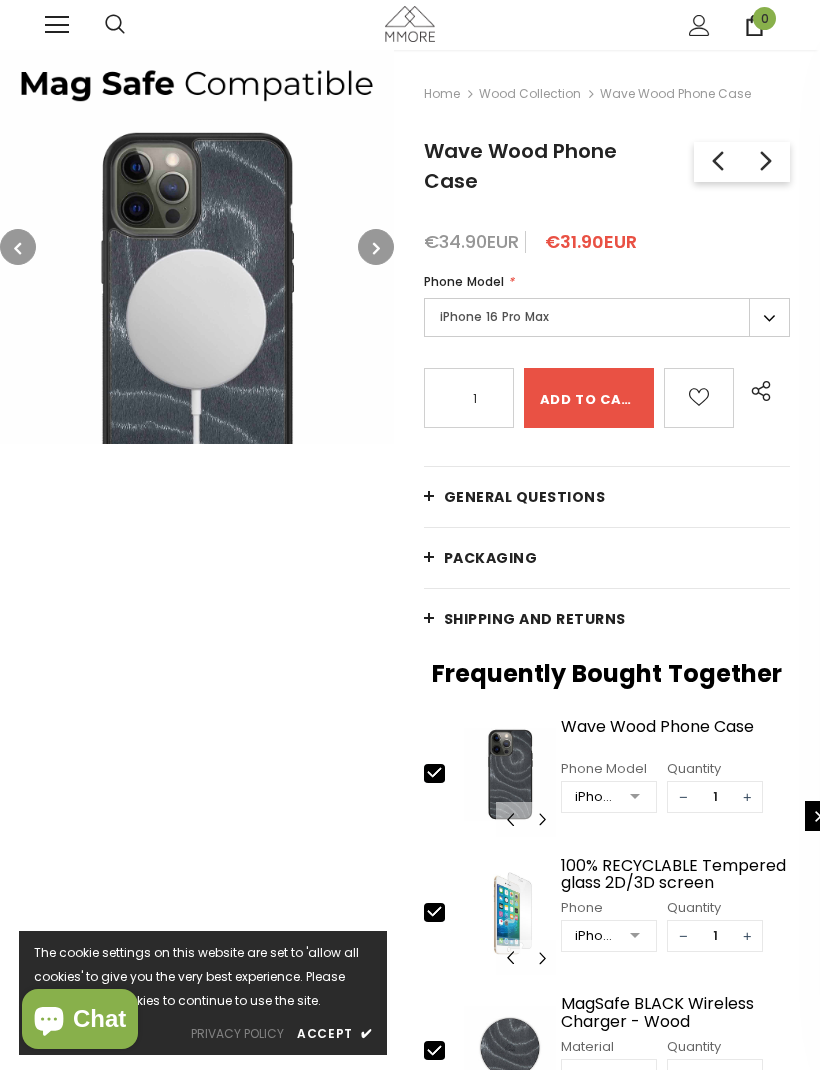 click at bounding box center (376, 248) 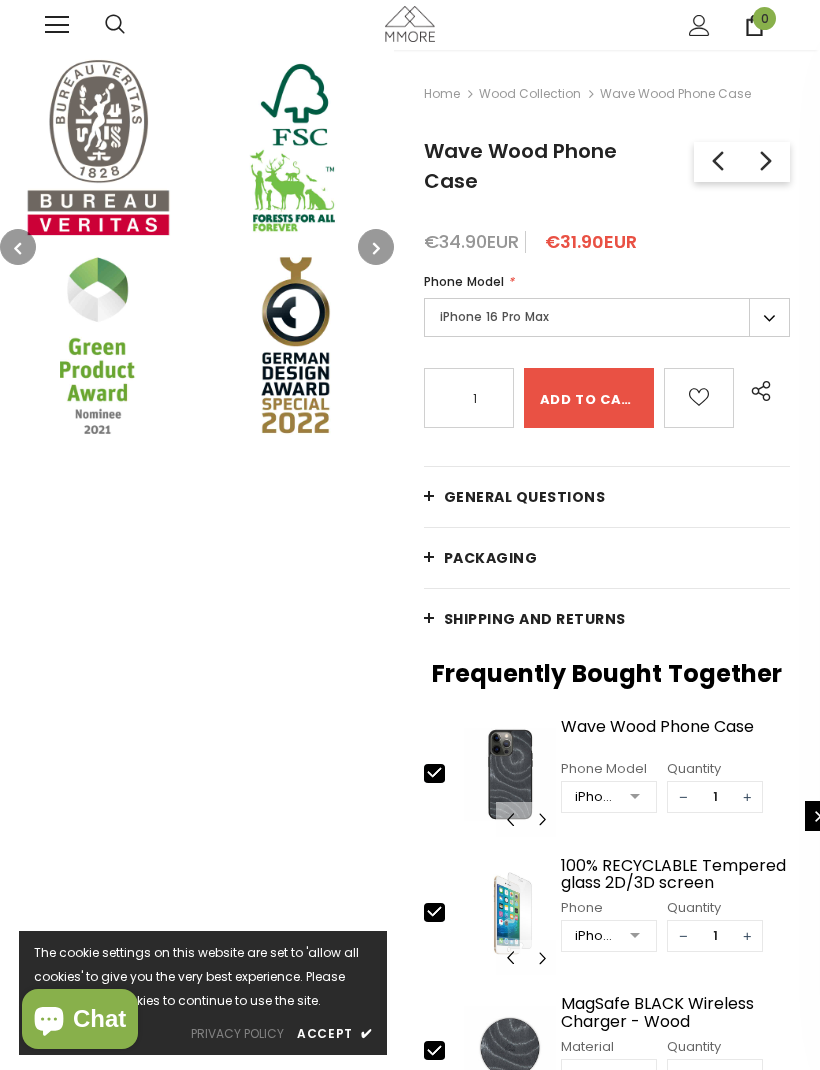 click at bounding box center (376, 247) 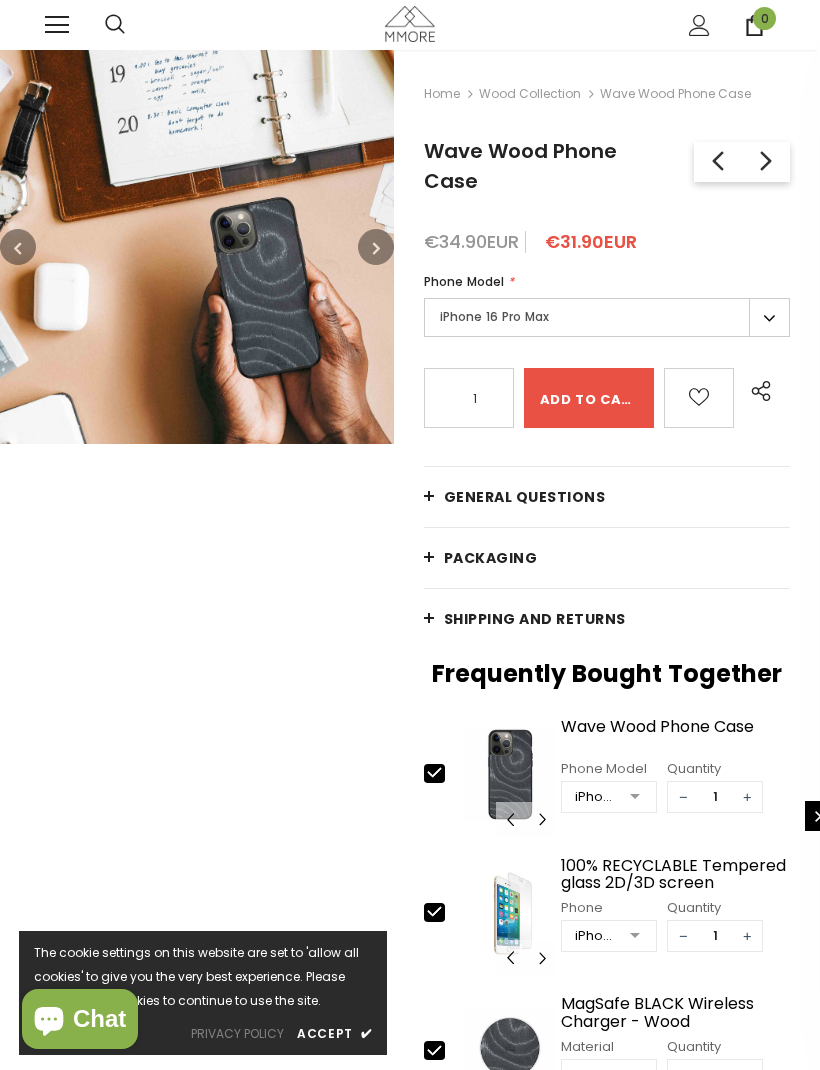 click at bounding box center [376, 248] 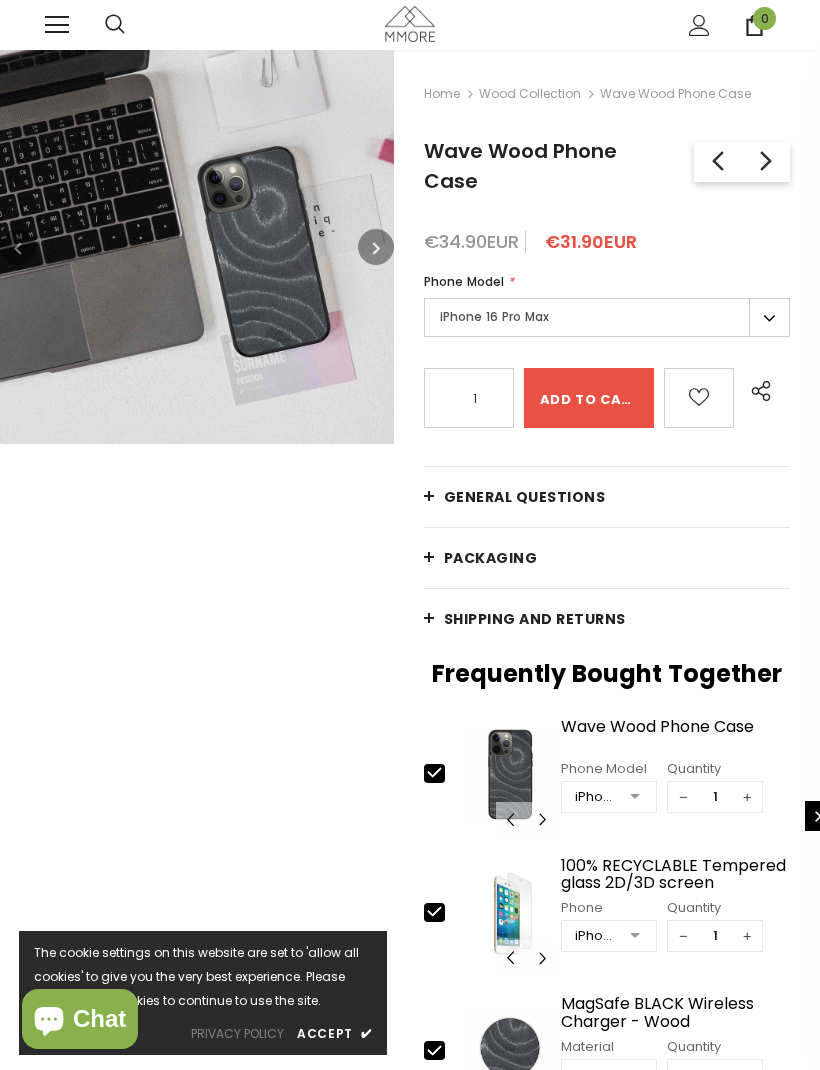click at bounding box center [376, 247] 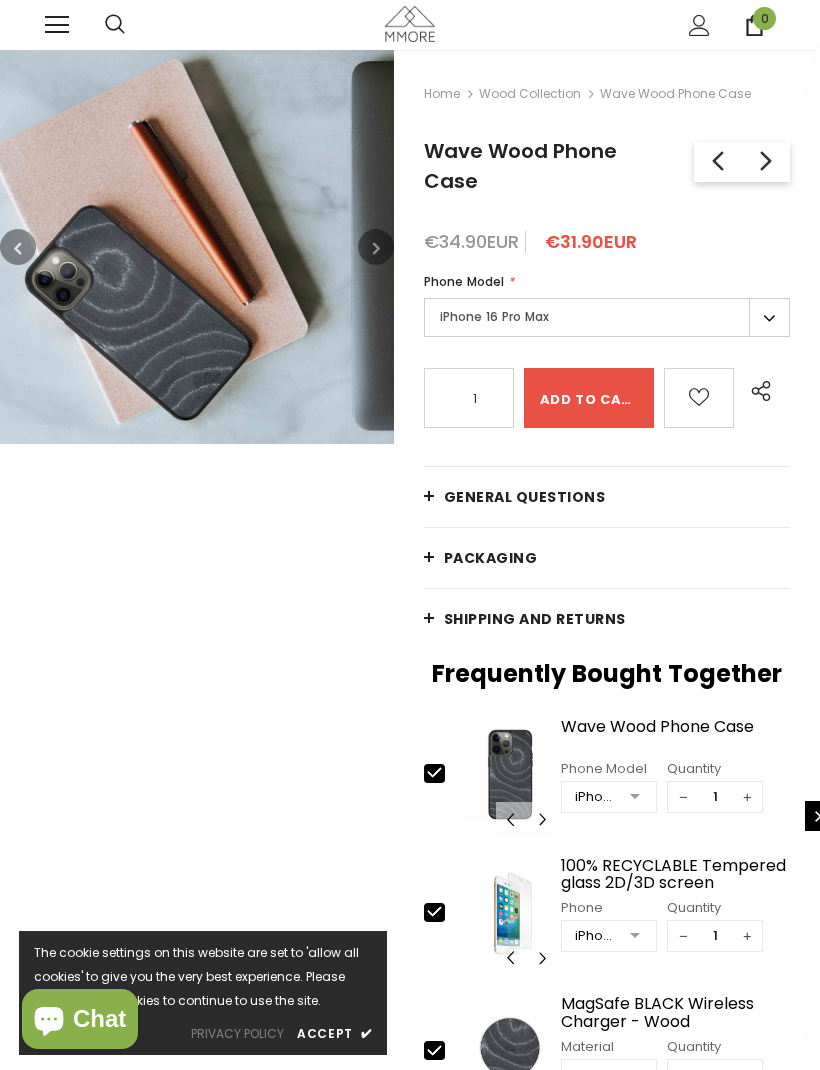 click at bounding box center [376, 248] 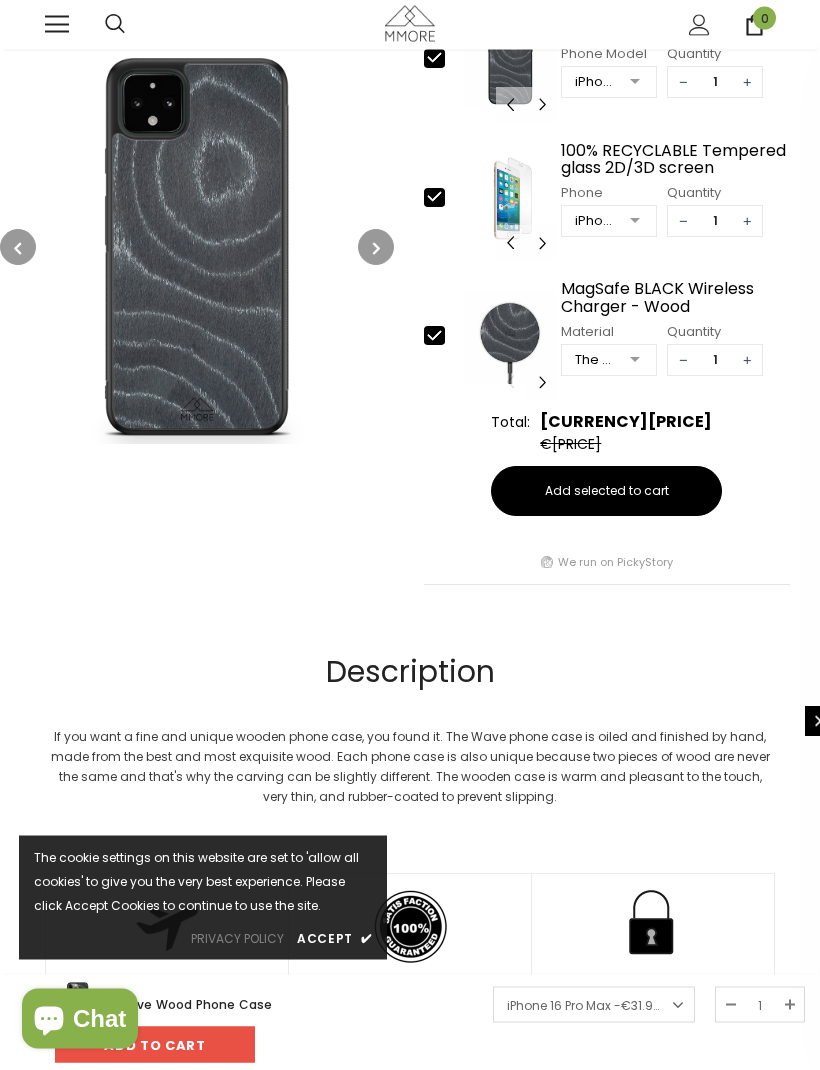 scroll, scrollTop: 717, scrollLeft: 0, axis: vertical 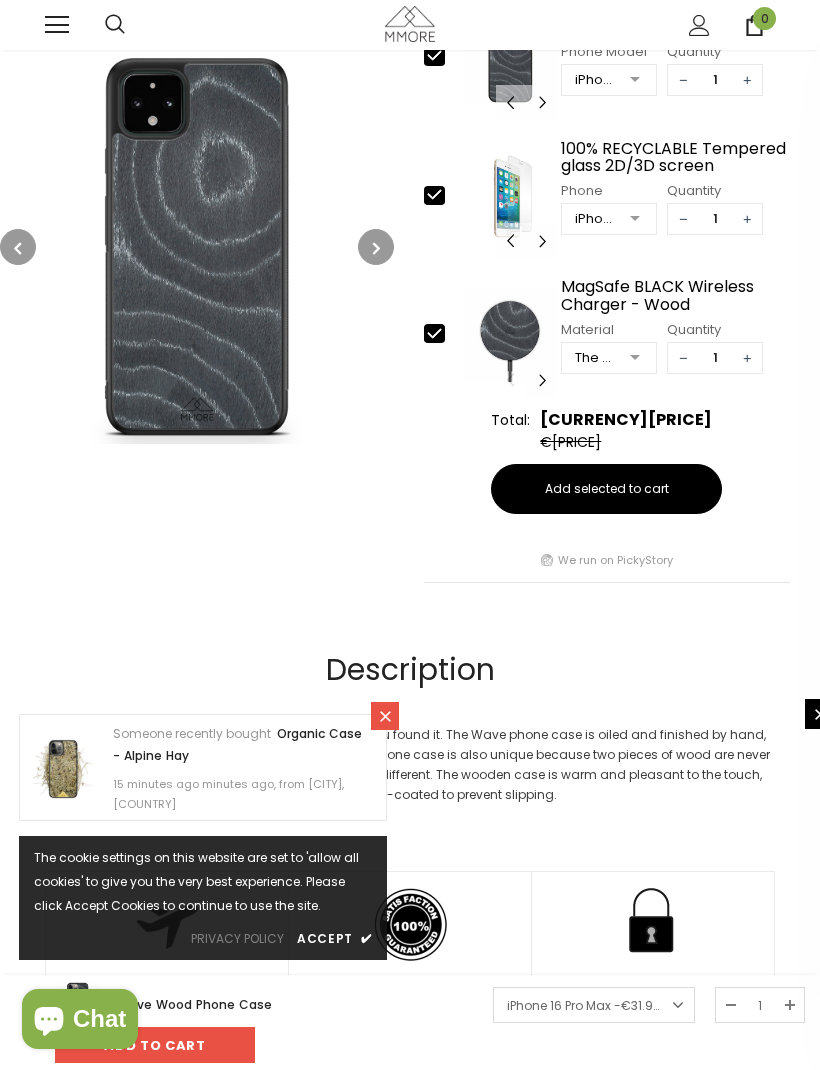 click at bounding box center (385, 716) 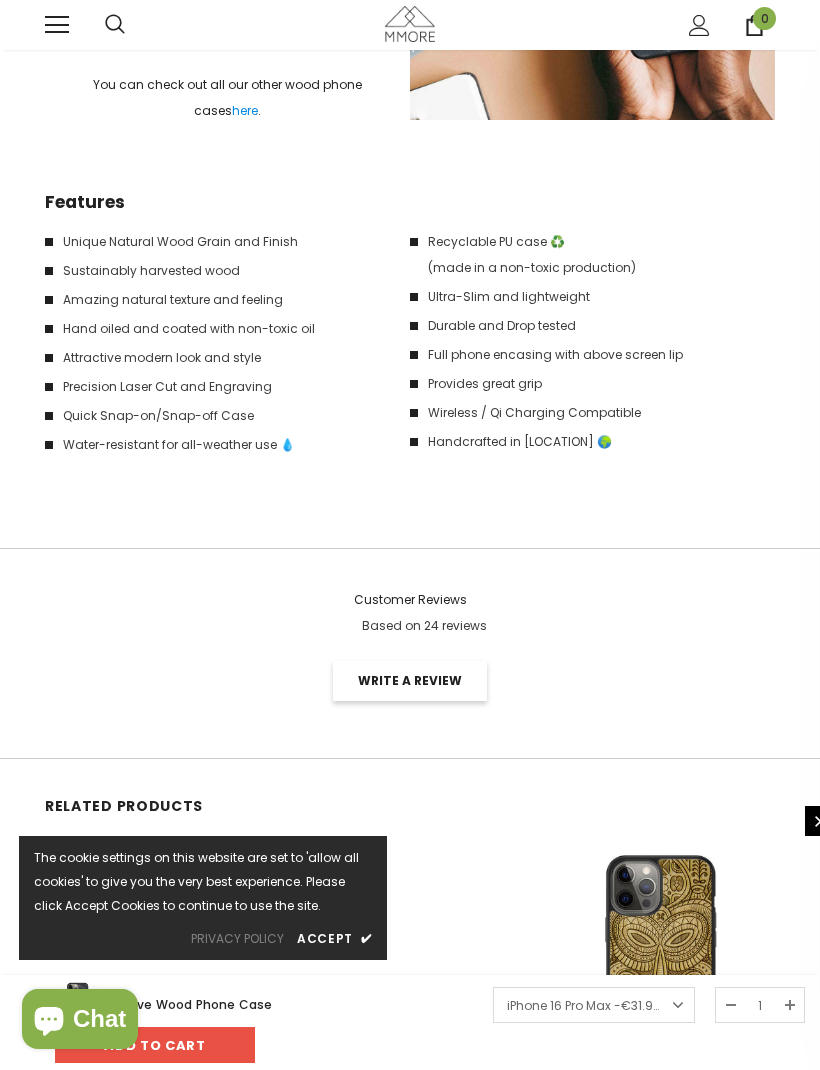 scroll, scrollTop: 2512, scrollLeft: 0, axis: vertical 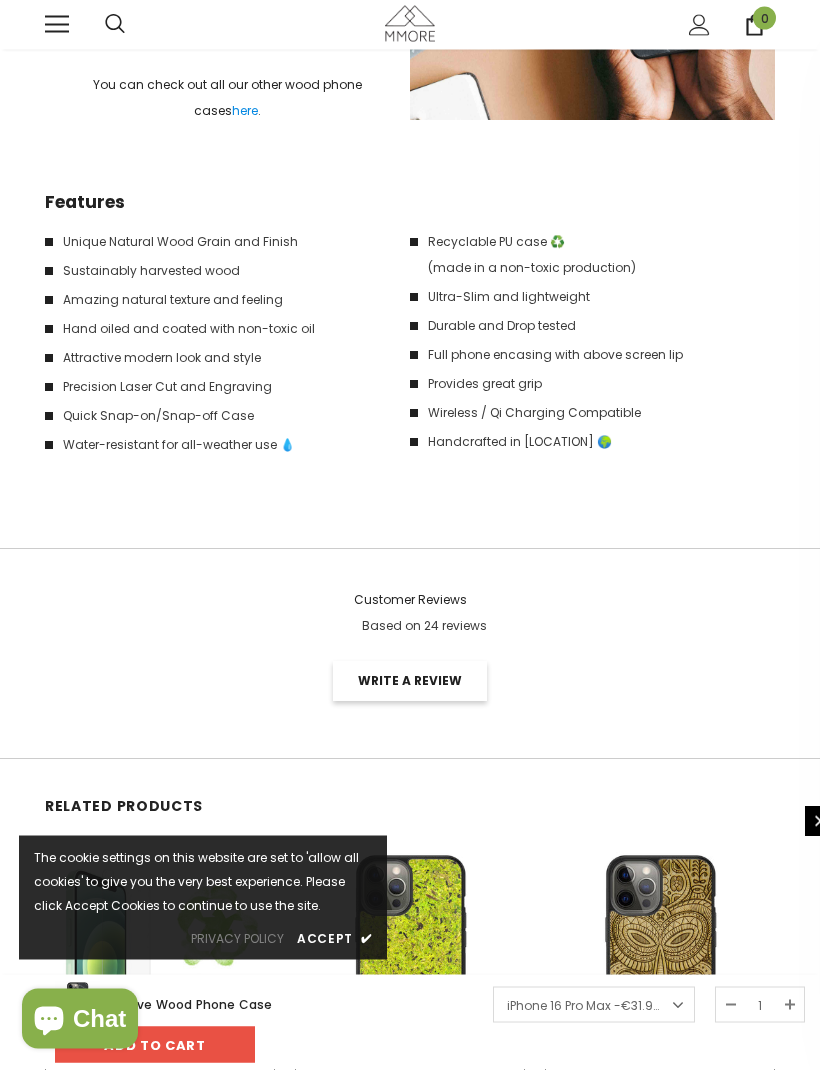 click on "Based on 24 reviews" at bounding box center [424, 626] 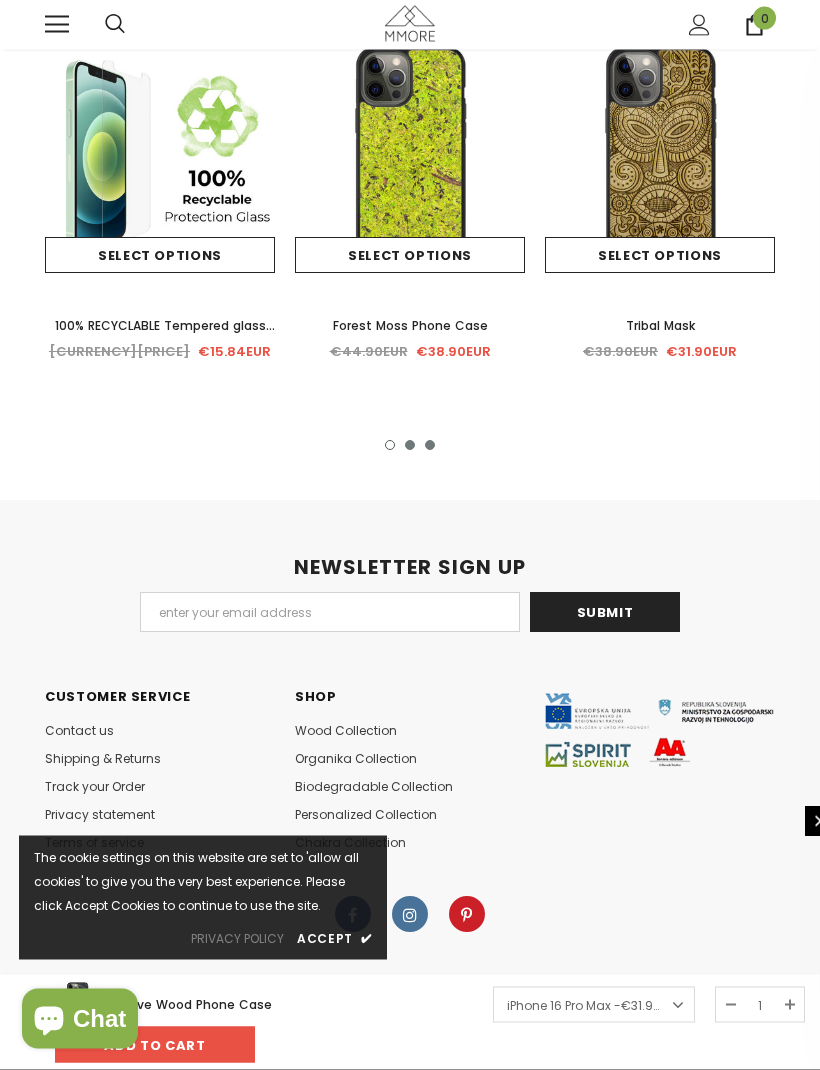 scroll, scrollTop: 3321, scrollLeft: 0, axis: vertical 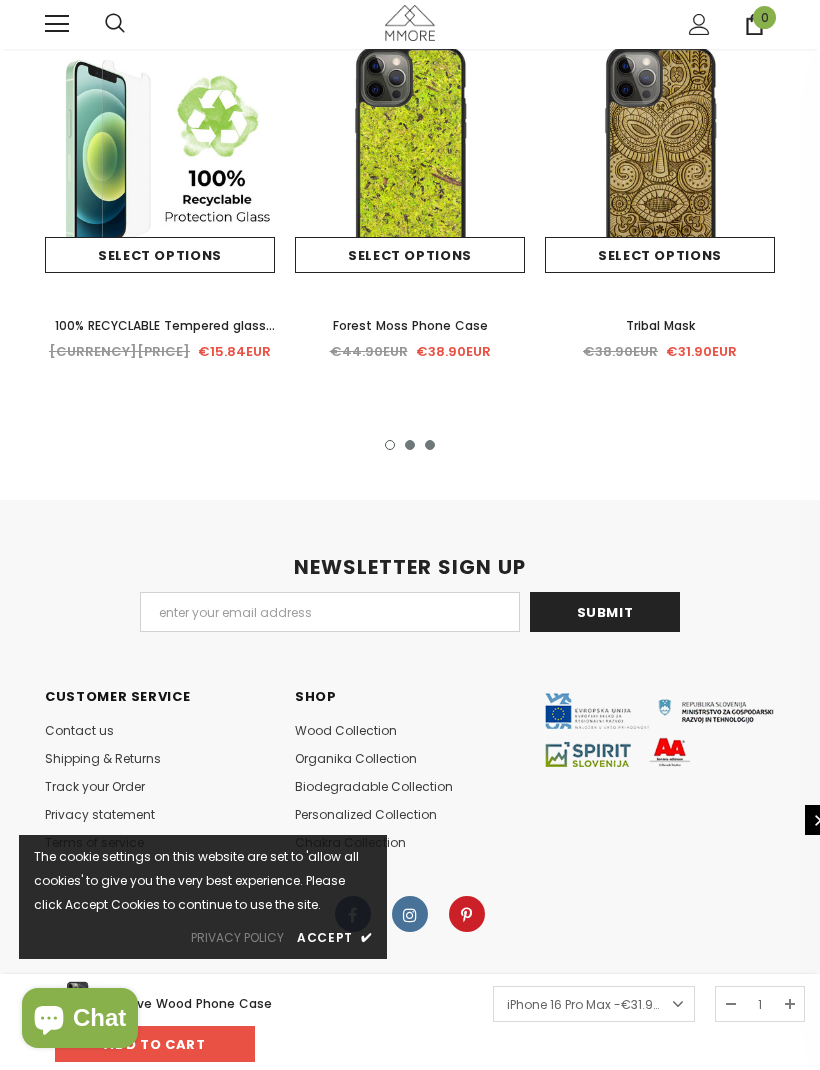 click on "Contact us" at bounding box center (79, 731) 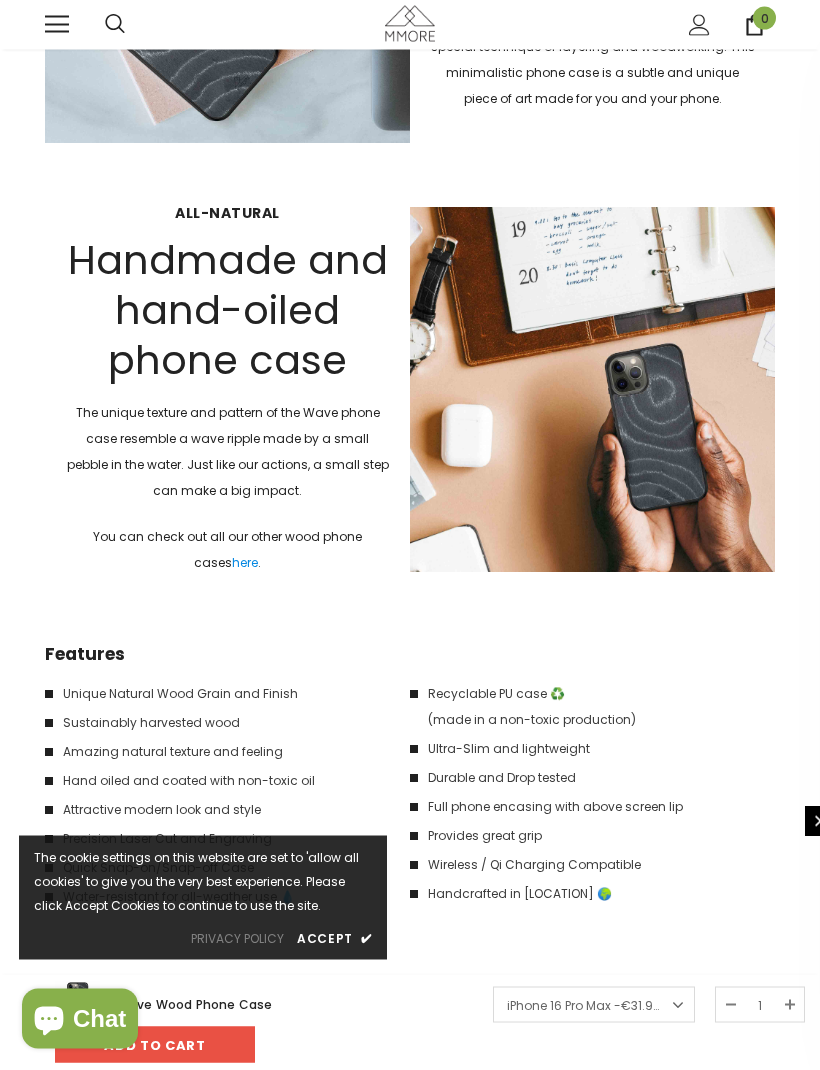 scroll, scrollTop: 2052, scrollLeft: 0, axis: vertical 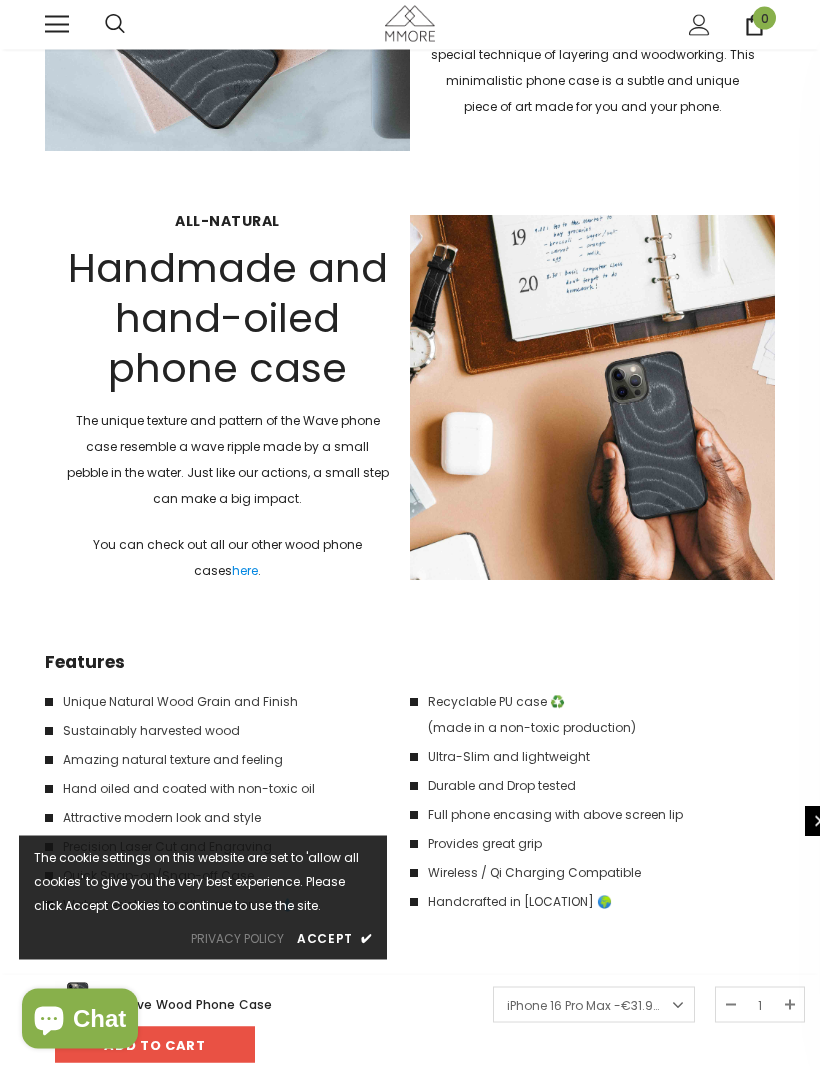click on "here" at bounding box center [245, 571] 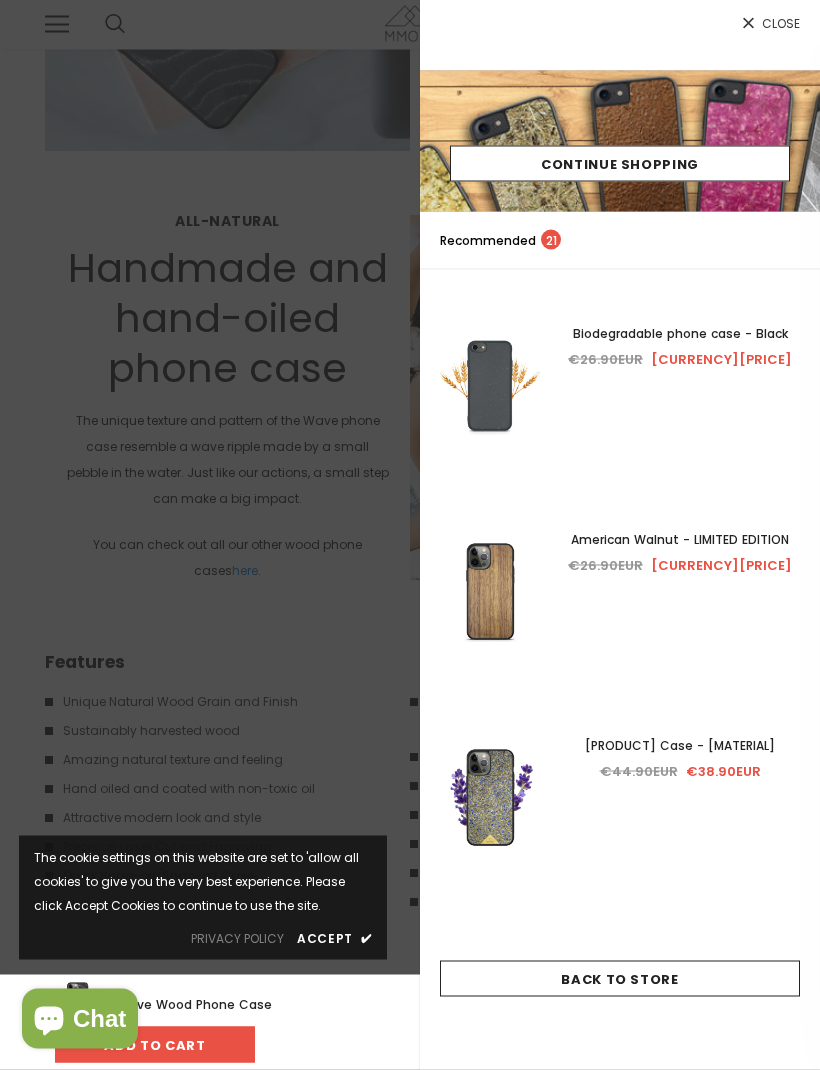 scroll, scrollTop: 2053, scrollLeft: 0, axis: vertical 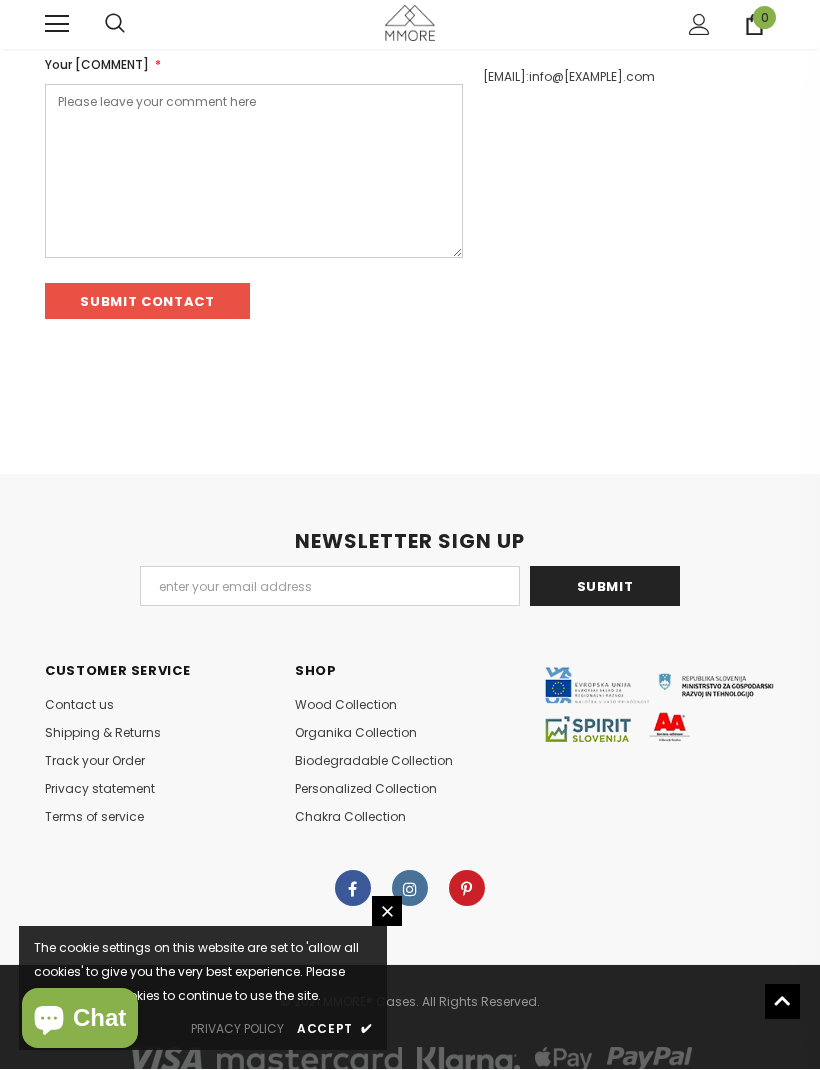click at bounding box center [387, 912] 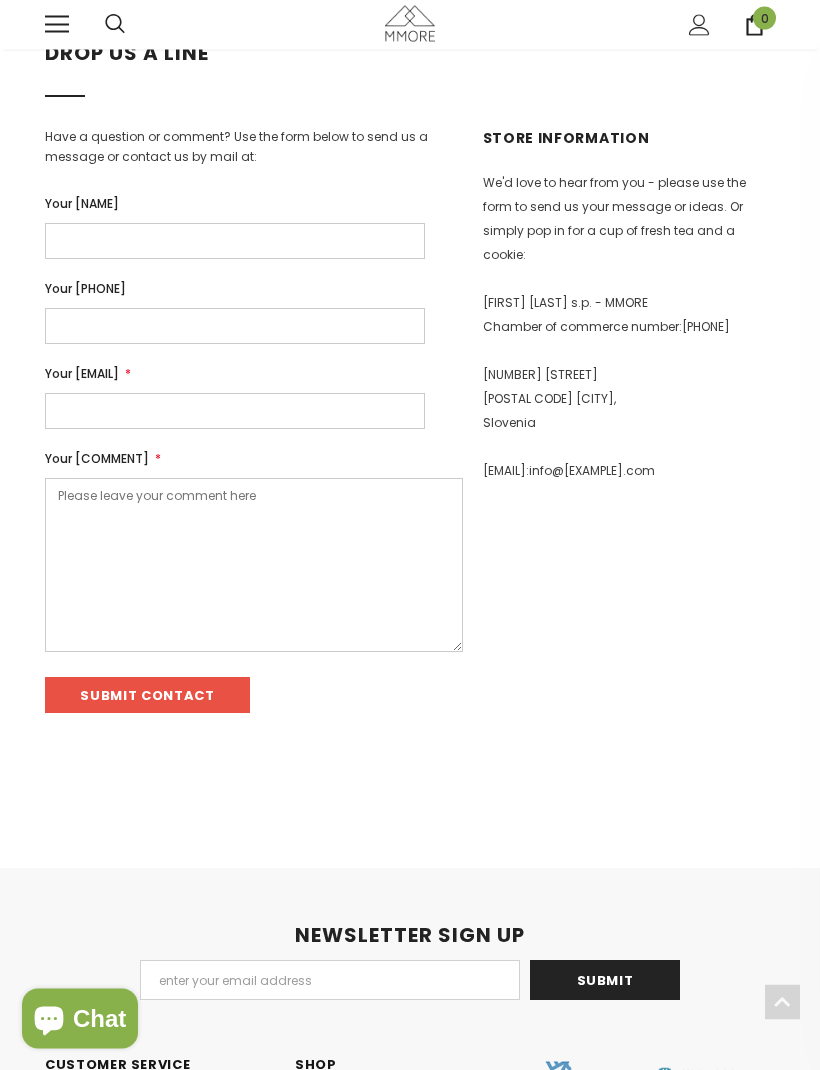 scroll, scrollTop: 0, scrollLeft: 0, axis: both 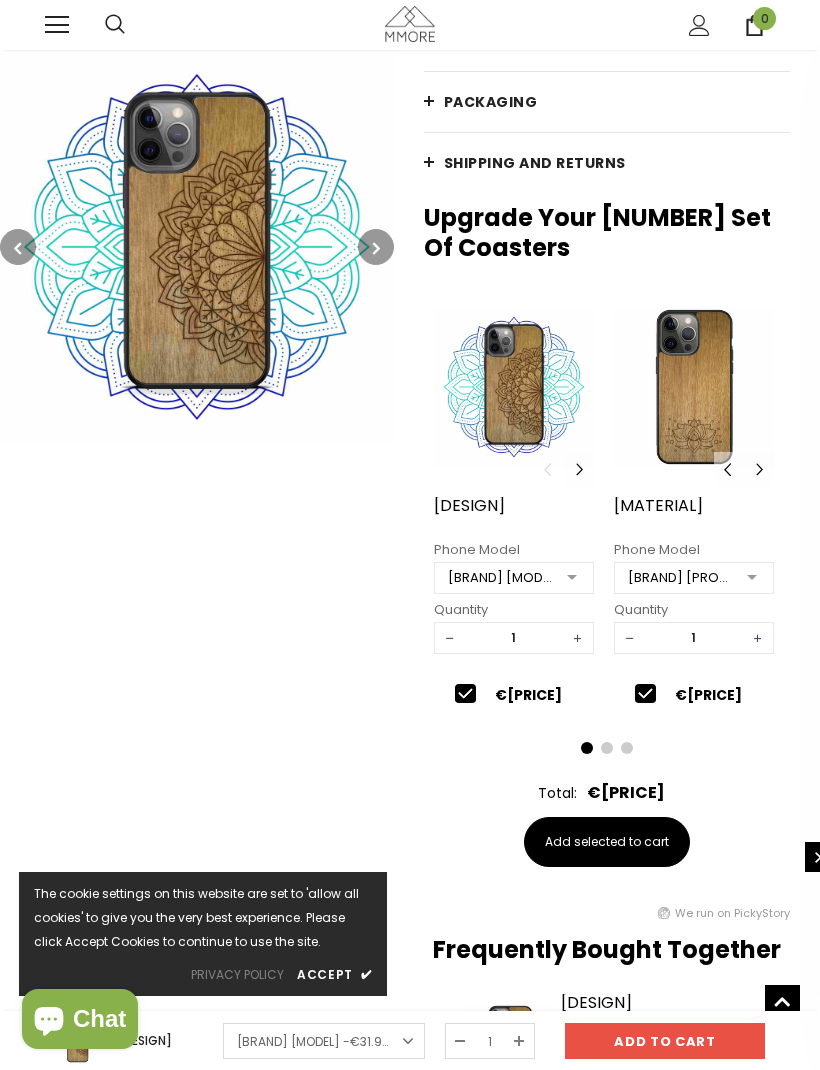 click at bounding box center [376, 248] 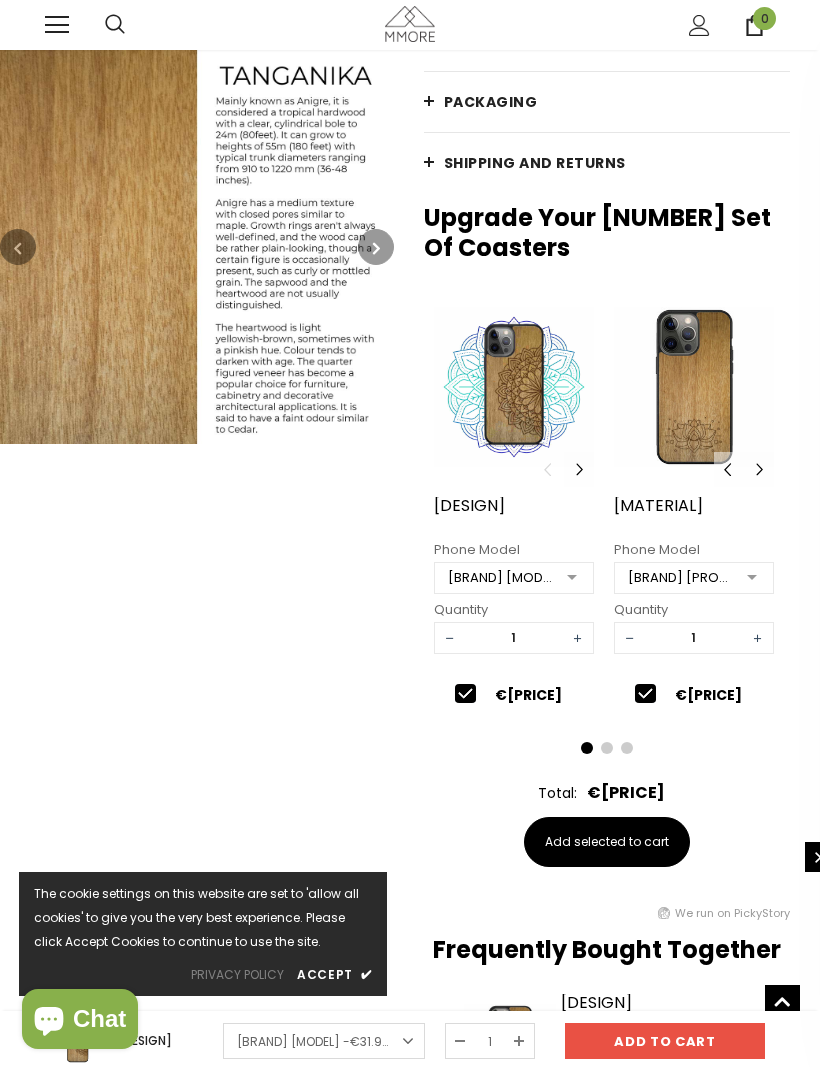 click at bounding box center [376, 247] 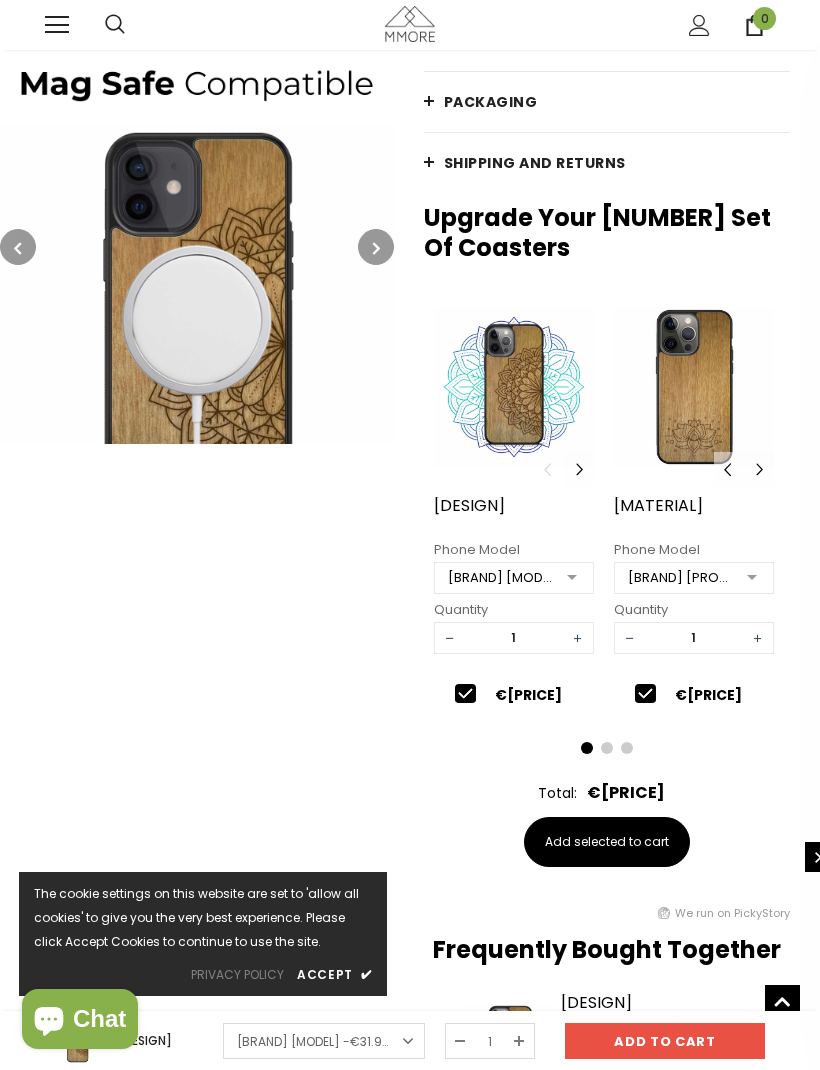 click at bounding box center (376, 247) 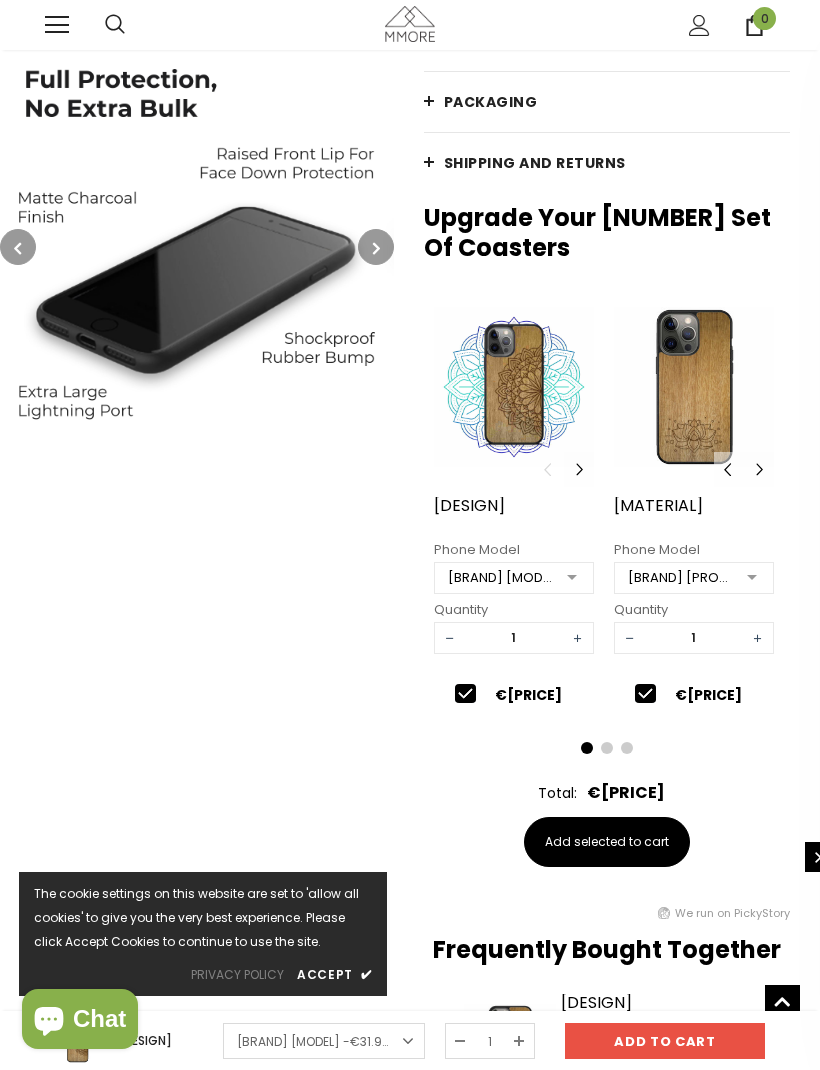 click at bounding box center (376, 247) 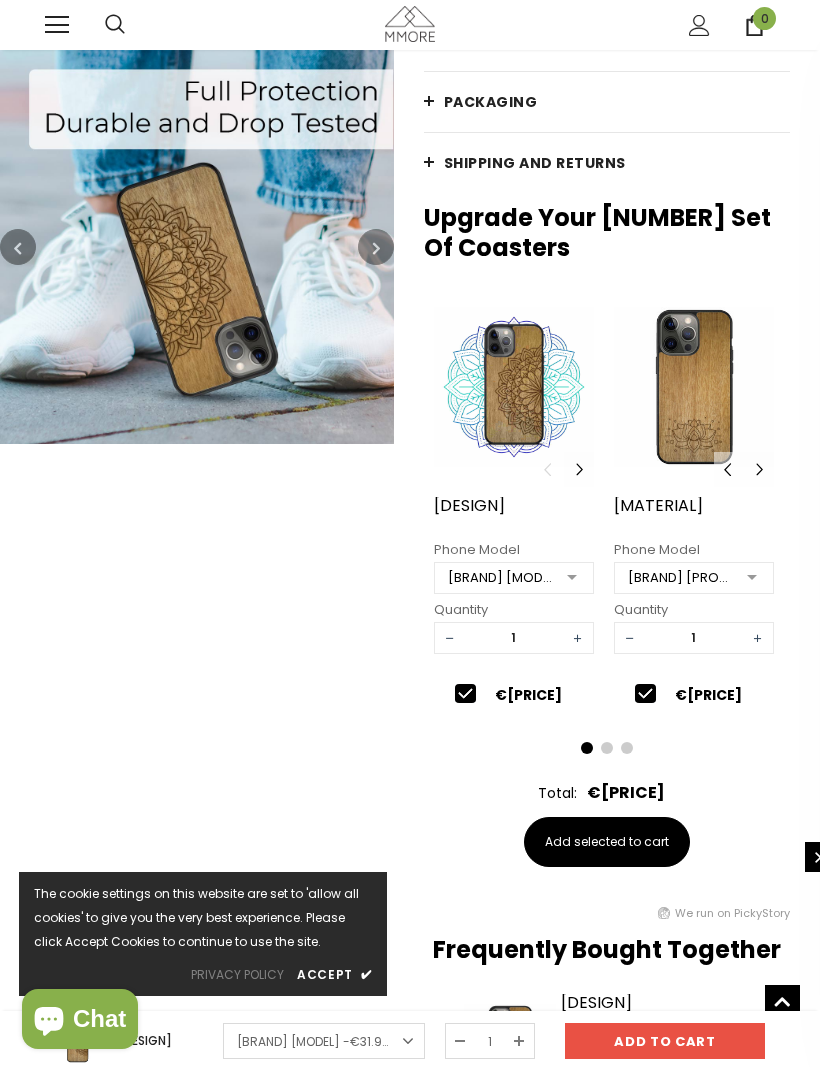 click at bounding box center (376, 248) 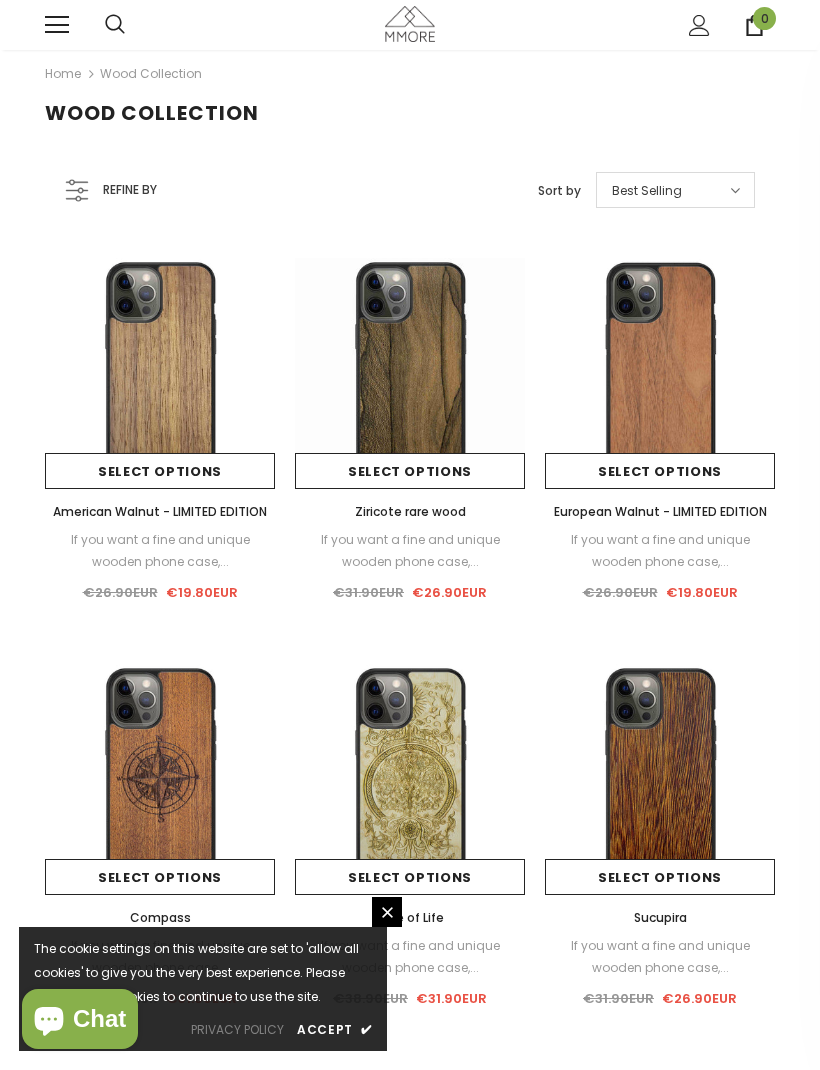 scroll, scrollTop: 0, scrollLeft: 0, axis: both 